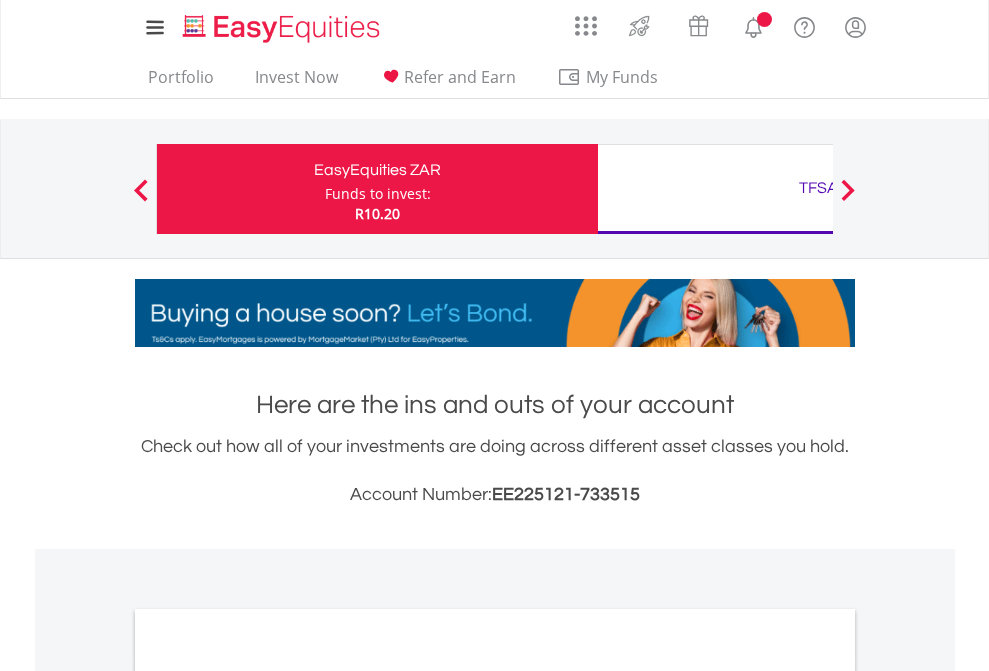 scroll, scrollTop: 0, scrollLeft: 0, axis: both 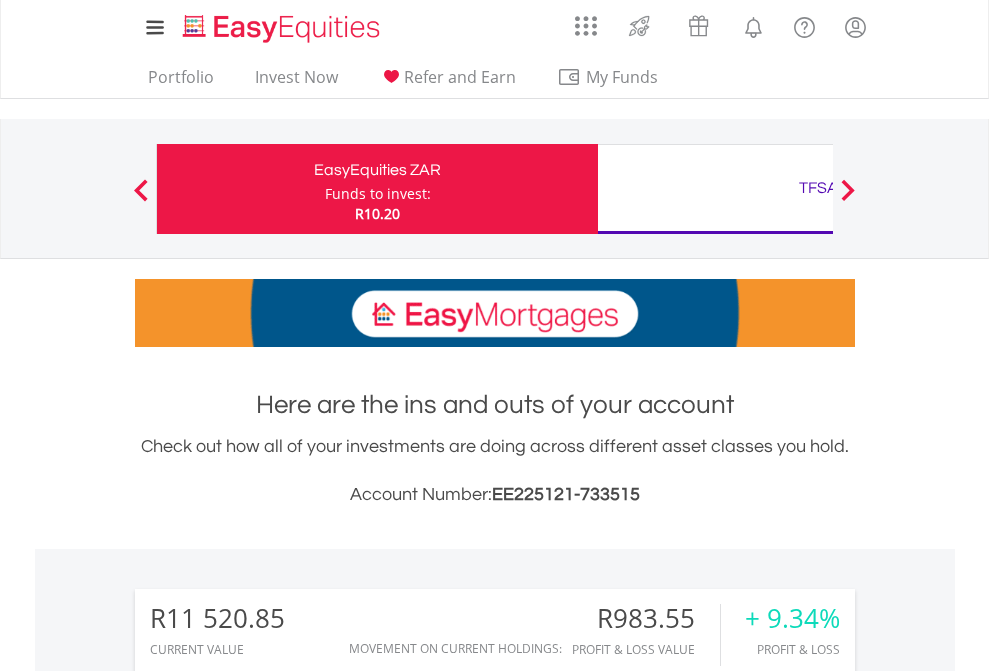 click on "Funds to invest:" at bounding box center [378, 194] 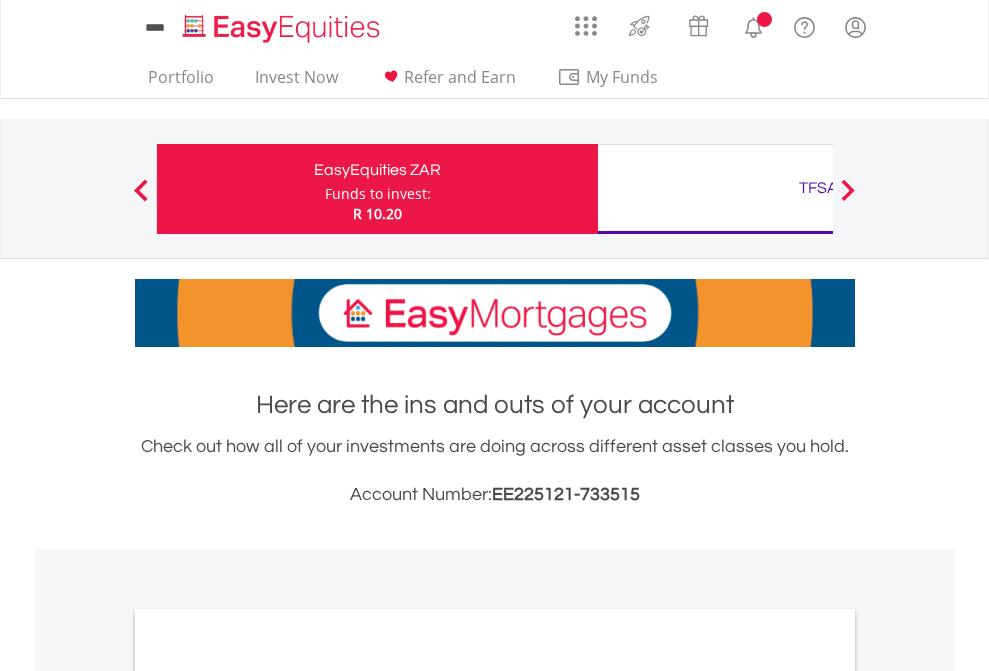 scroll, scrollTop: 0, scrollLeft: 0, axis: both 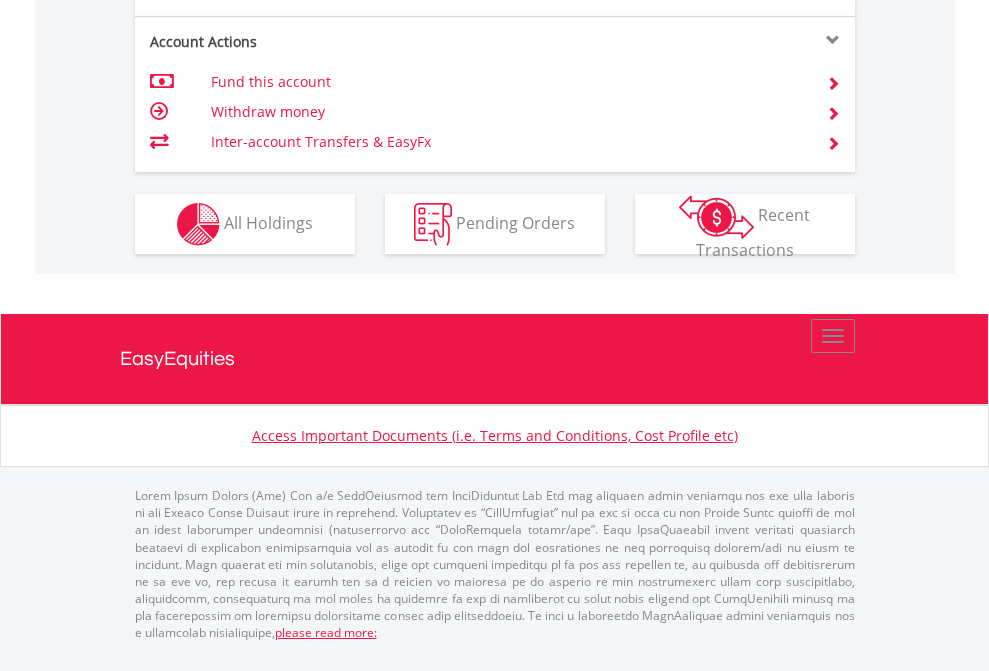 click on "Investment types" at bounding box center [706, -337] 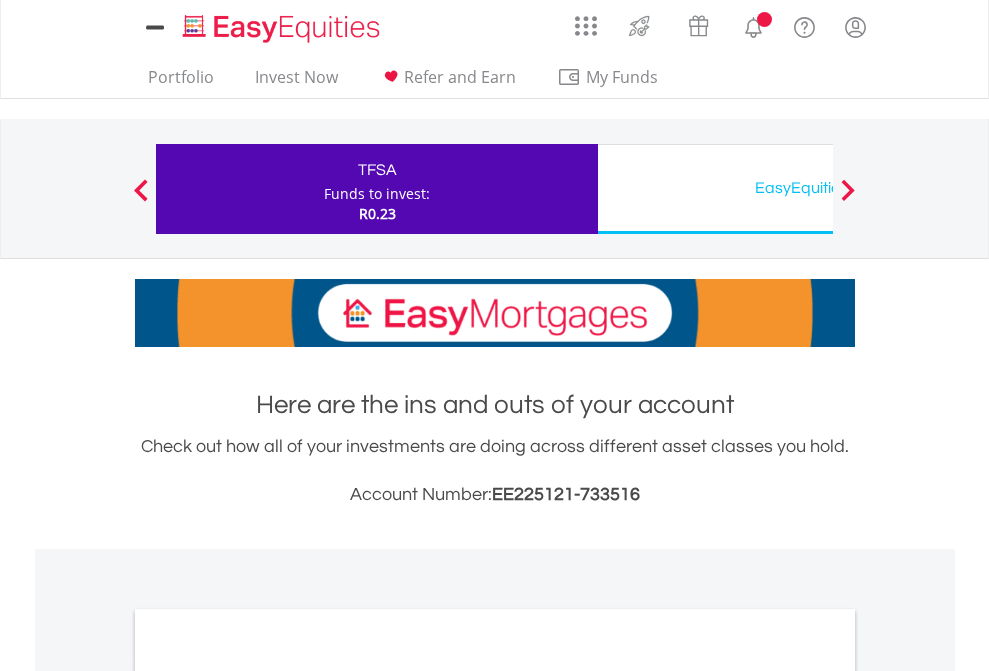 scroll, scrollTop: 0, scrollLeft: 0, axis: both 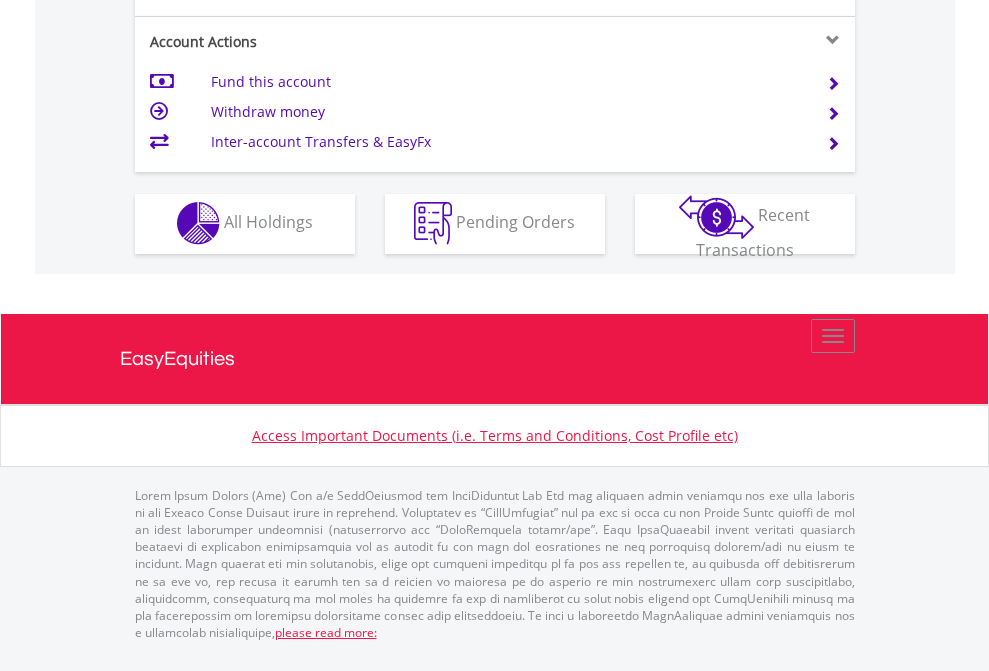 click on "Investment types" at bounding box center (706, -353) 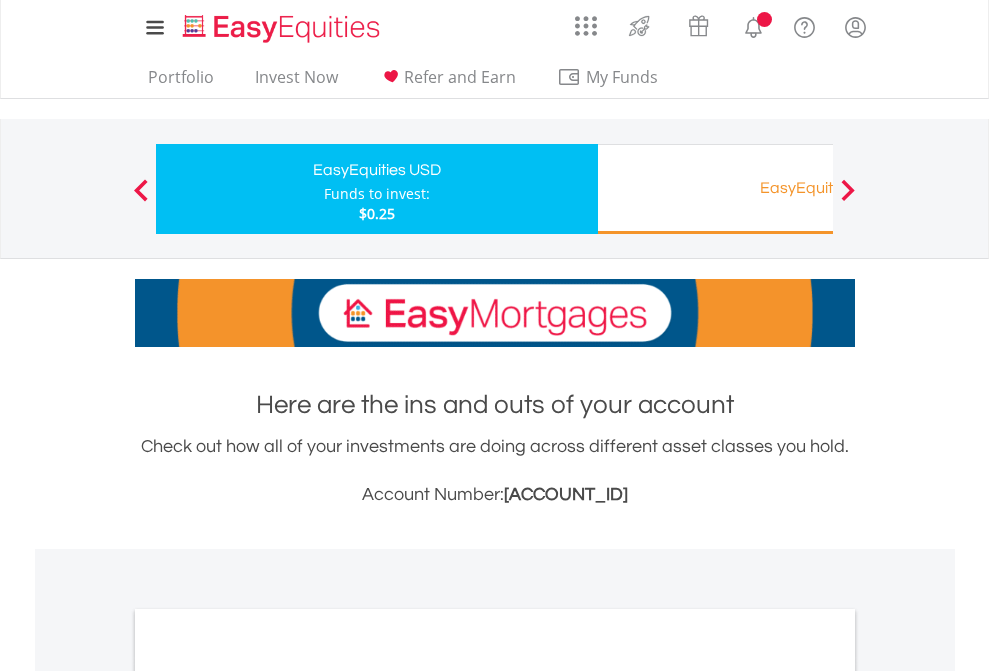 scroll, scrollTop: 0, scrollLeft: 0, axis: both 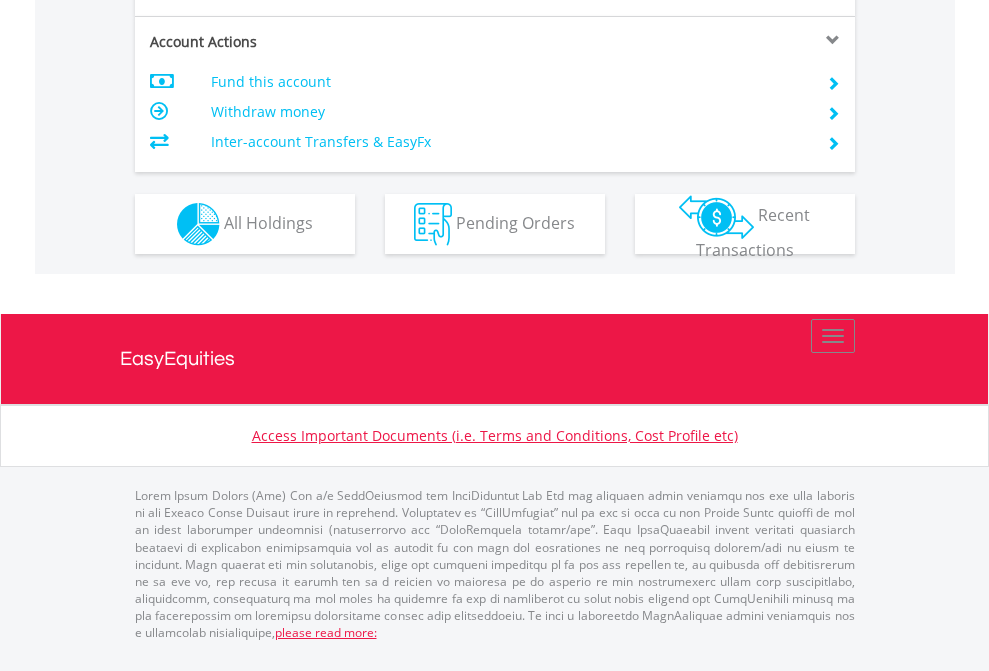 click on "Investment types" at bounding box center (706, -337) 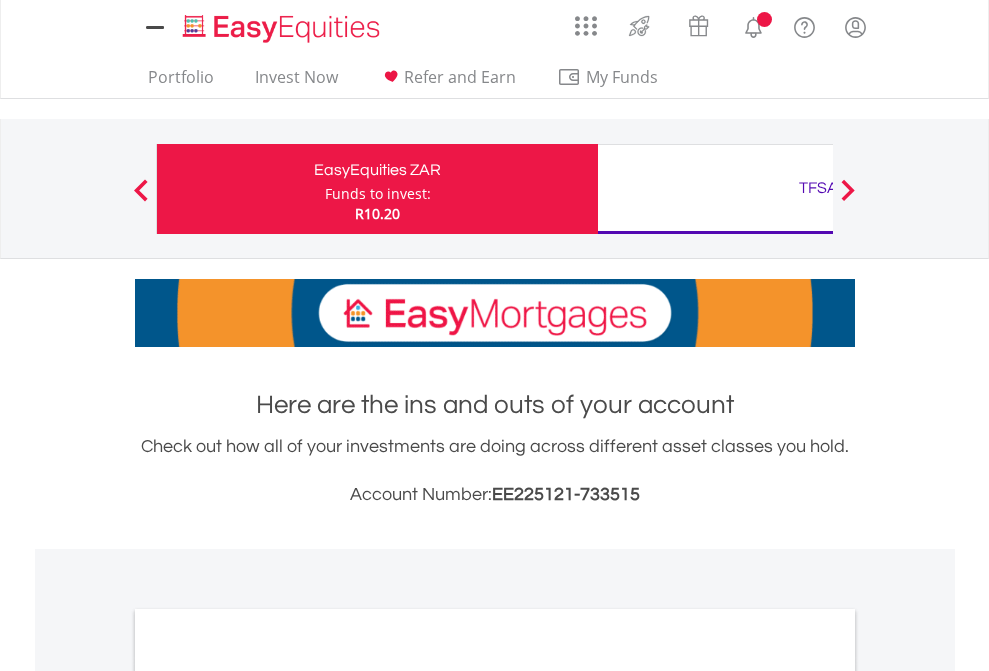 scroll, scrollTop: 0, scrollLeft: 0, axis: both 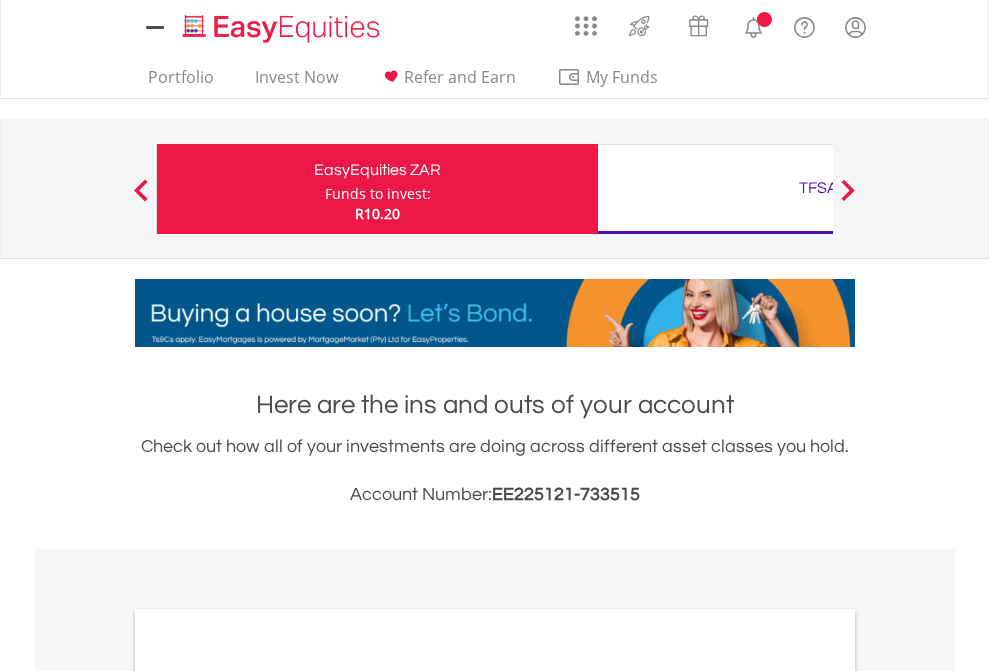 click on "All Holdings" at bounding box center [268, 1096] 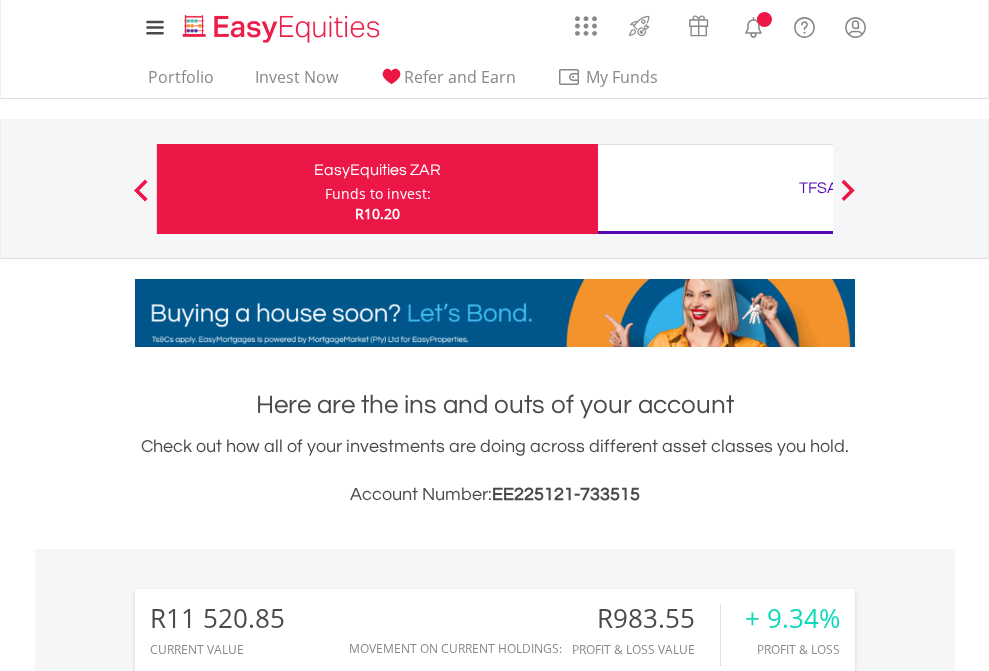 scroll, scrollTop: 1202, scrollLeft: 0, axis: vertical 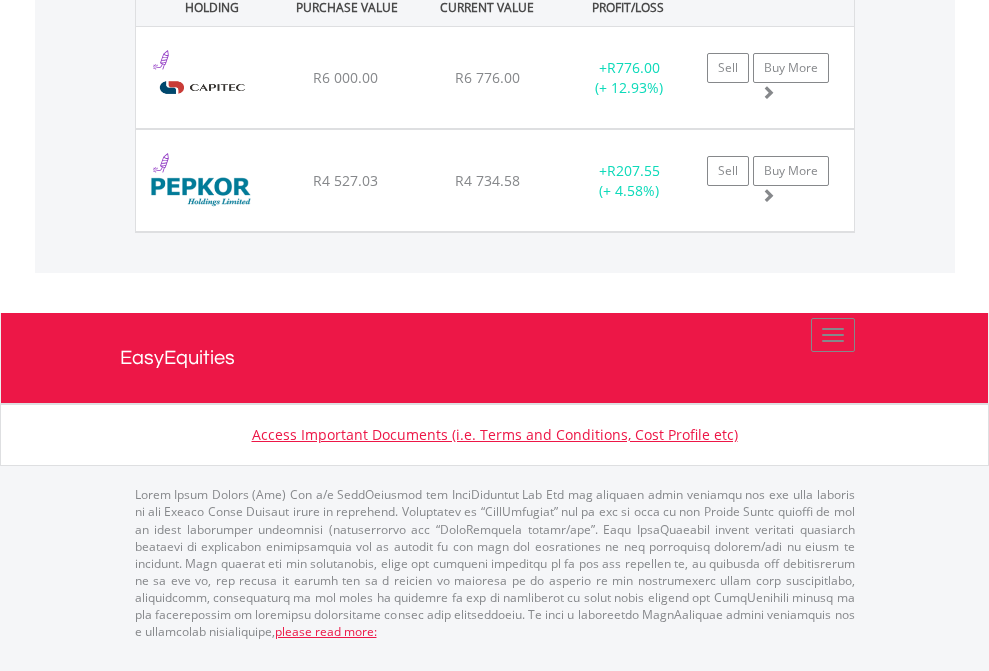 click on "TFSA" at bounding box center (818, -1522) 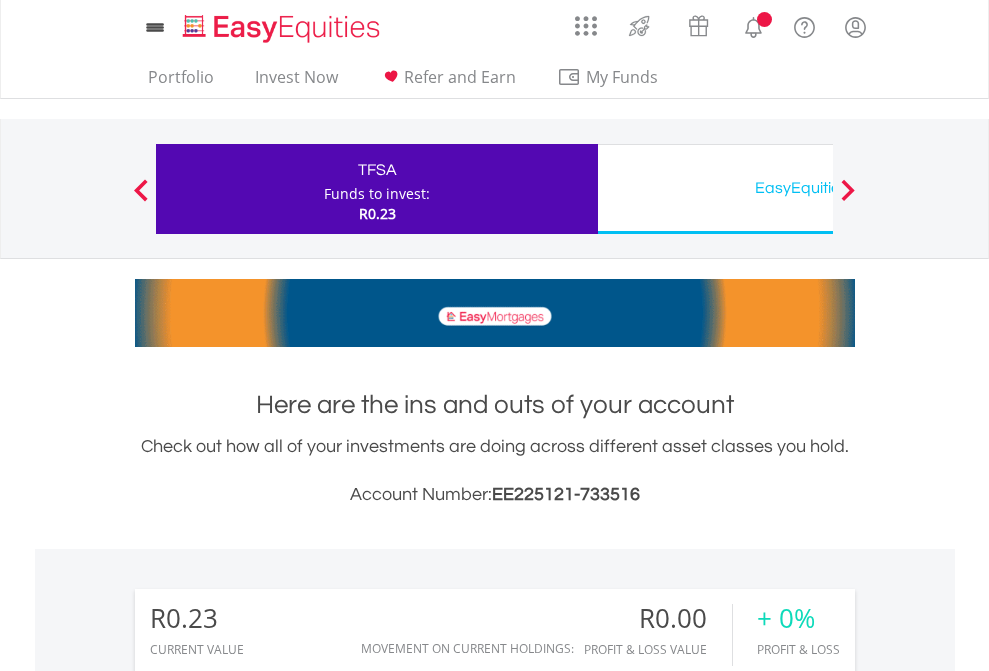 scroll, scrollTop: 1486, scrollLeft: 0, axis: vertical 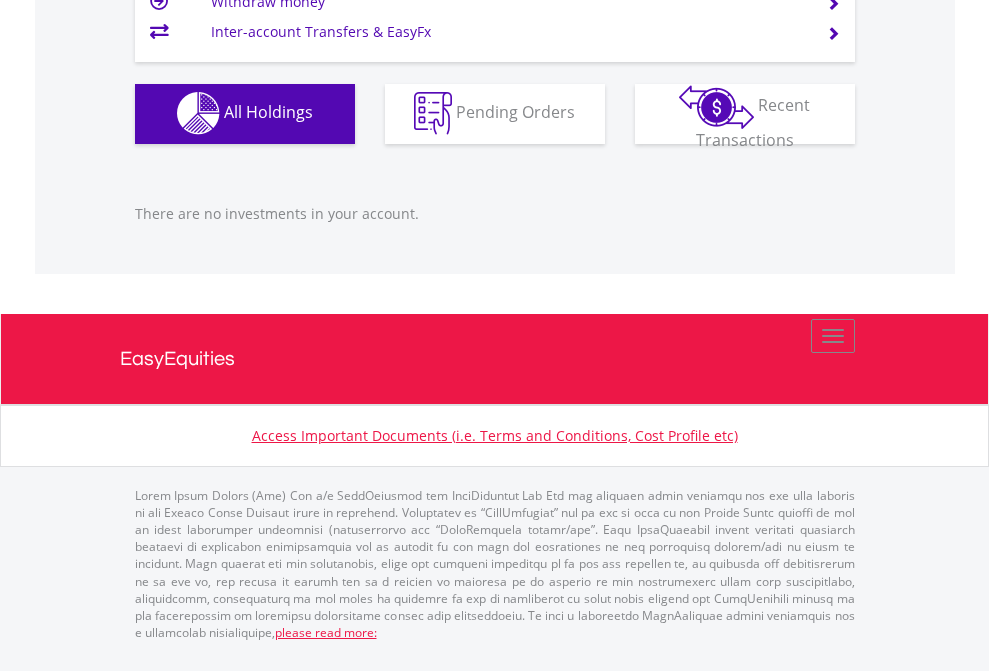 click on "EasyEquities USD" at bounding box center [818, -1142] 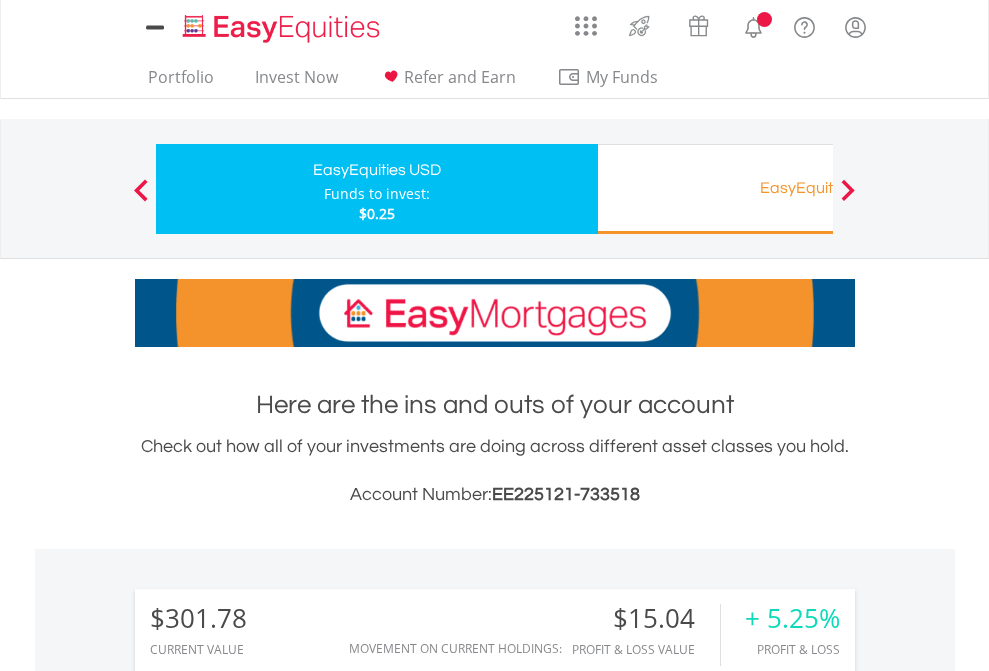 scroll, scrollTop: 0, scrollLeft: 0, axis: both 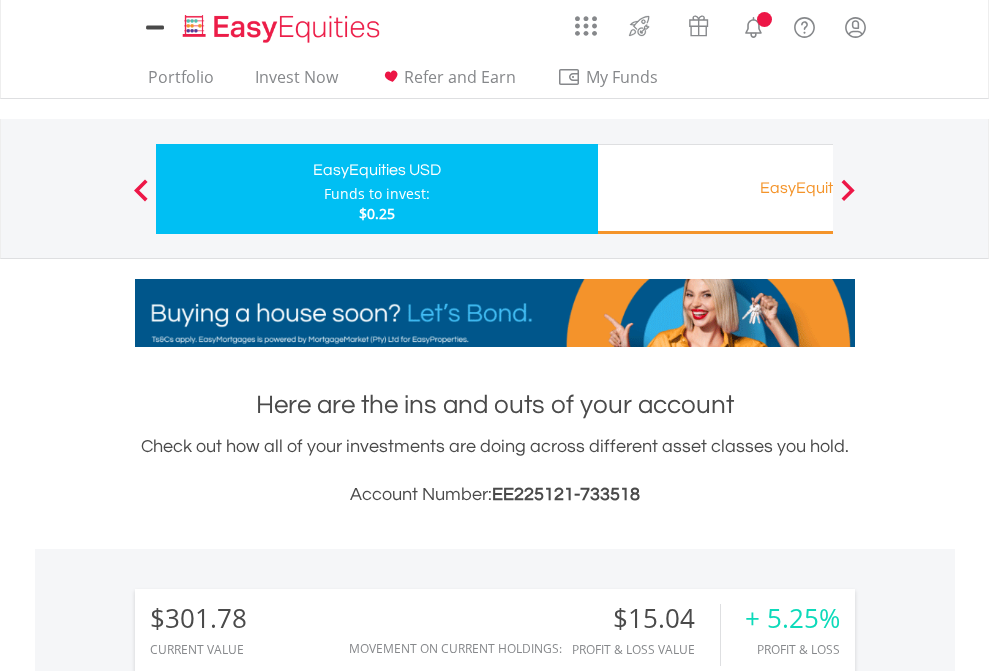 click on "All Holdings" at bounding box center [268, 1506] 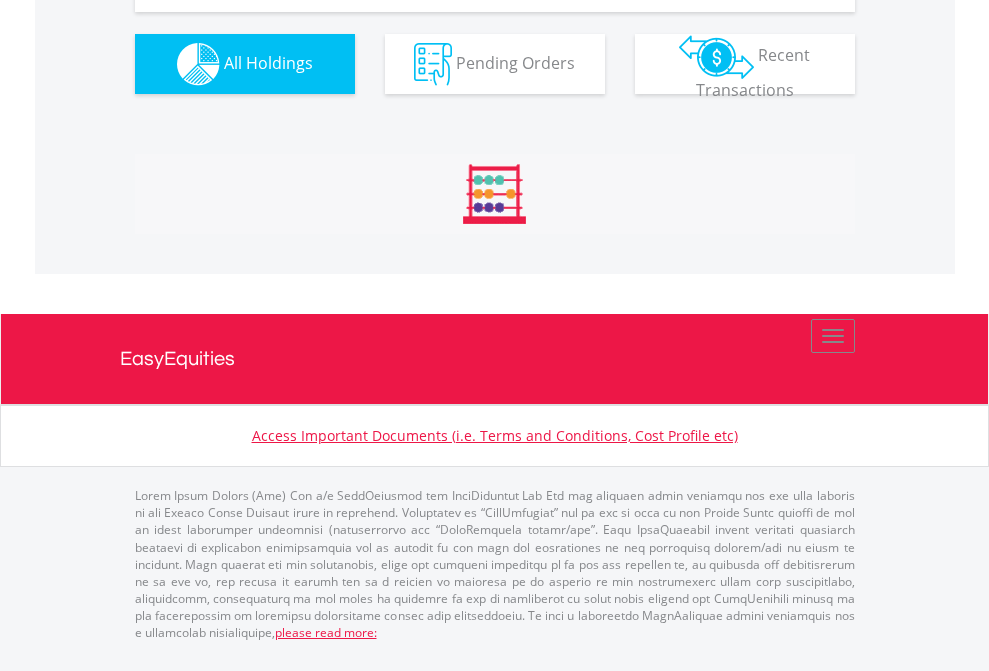 scroll, scrollTop: 2264, scrollLeft: 0, axis: vertical 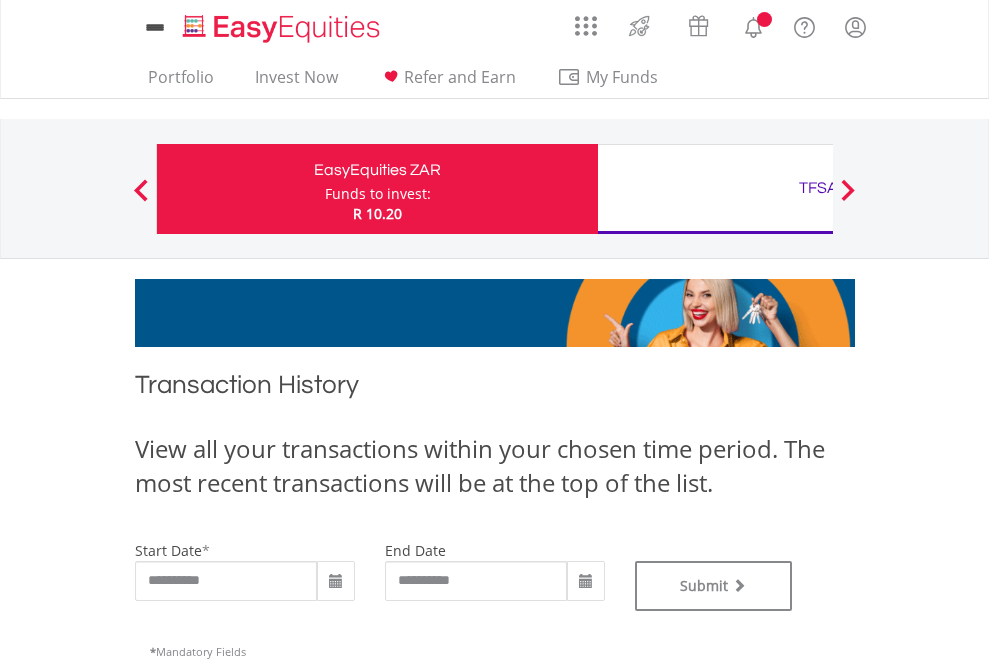 click on "TFSA" at bounding box center (818, 188) 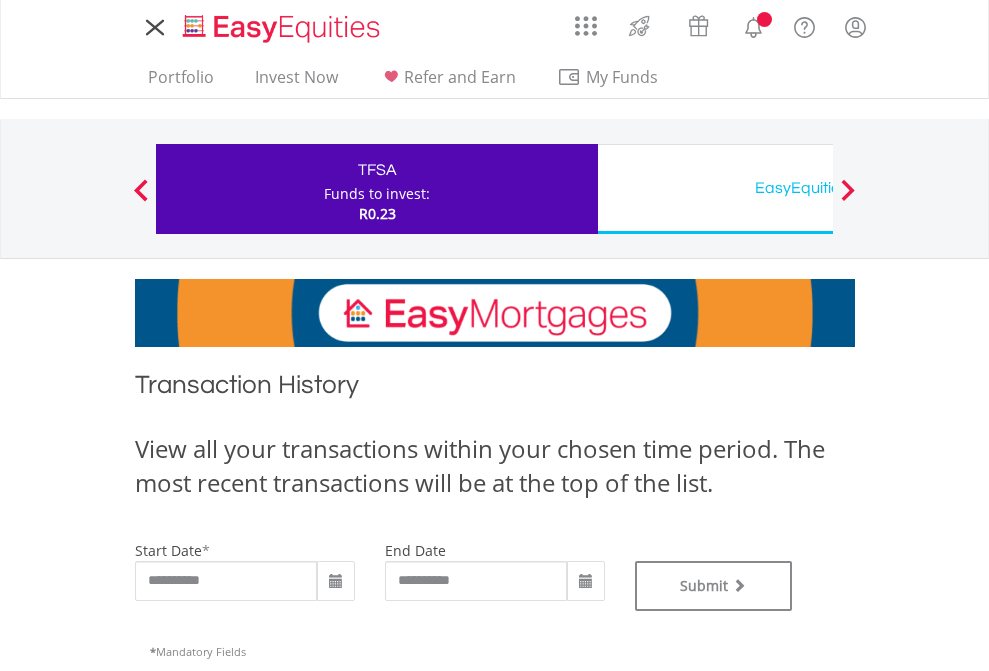 scroll, scrollTop: 0, scrollLeft: 0, axis: both 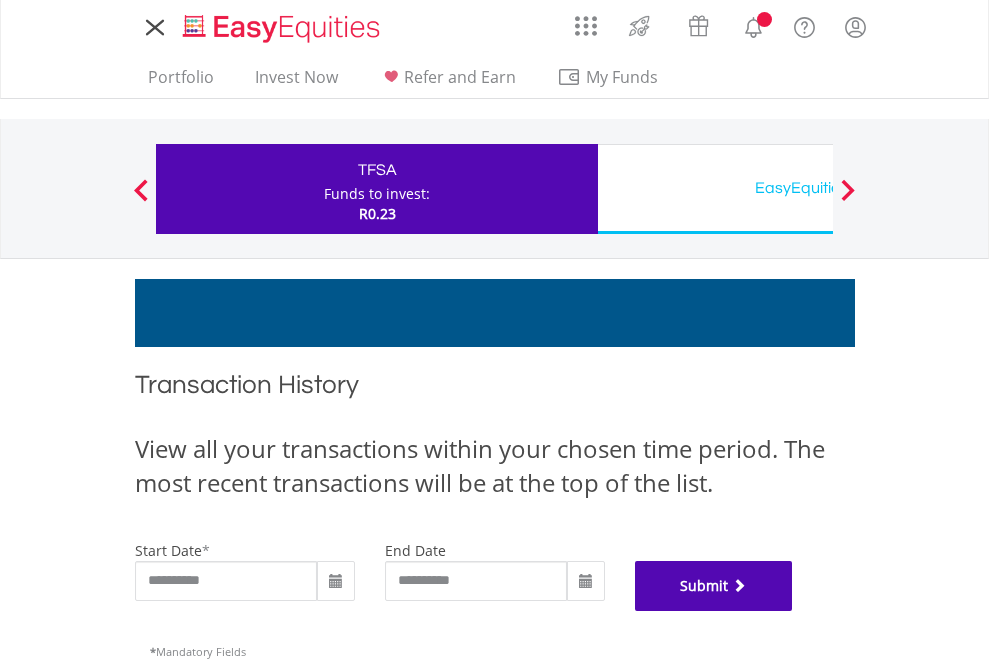 click on "Submit" at bounding box center (714, 586) 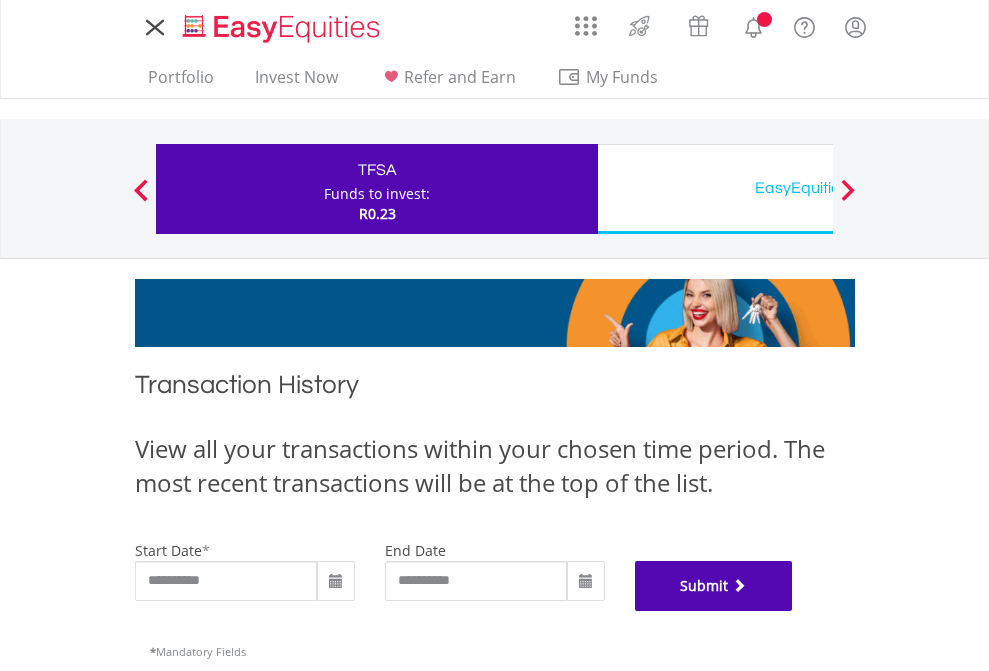 scroll, scrollTop: 811, scrollLeft: 0, axis: vertical 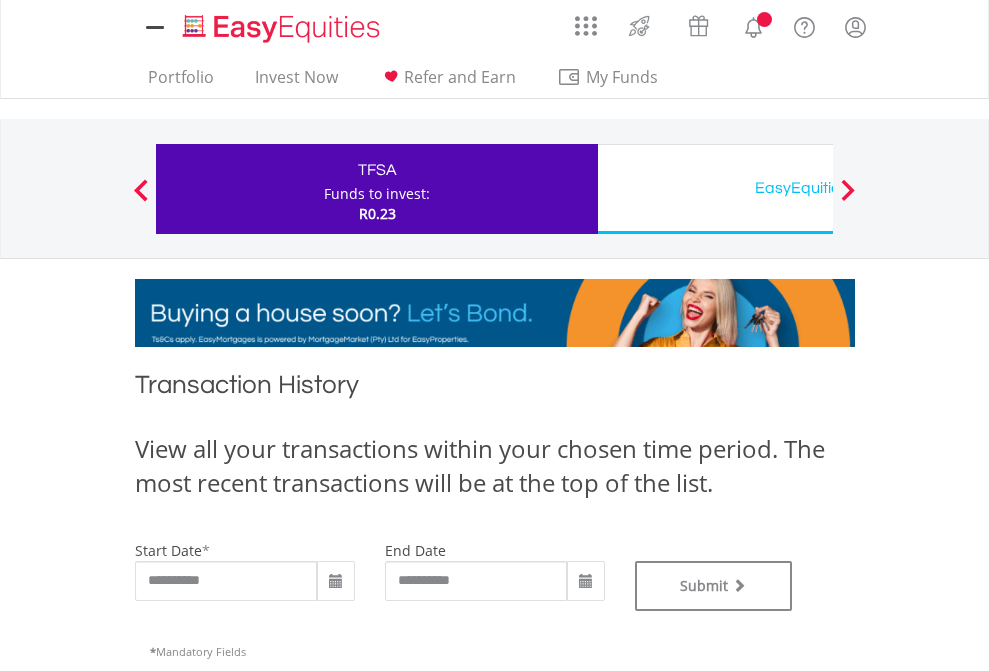click on "EasyEquities USD" at bounding box center (818, 188) 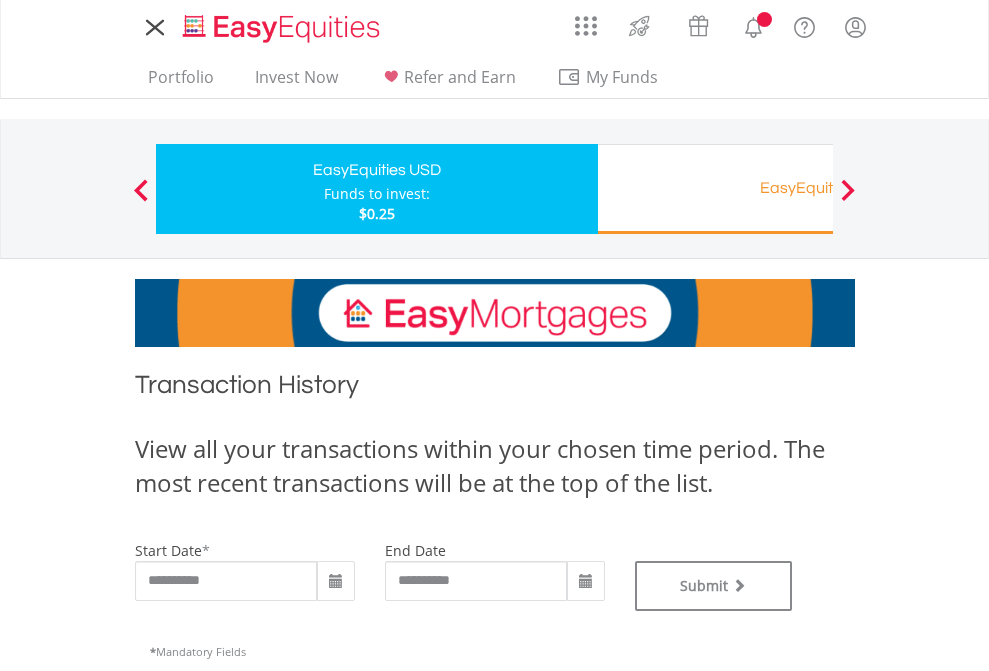 scroll, scrollTop: 0, scrollLeft: 0, axis: both 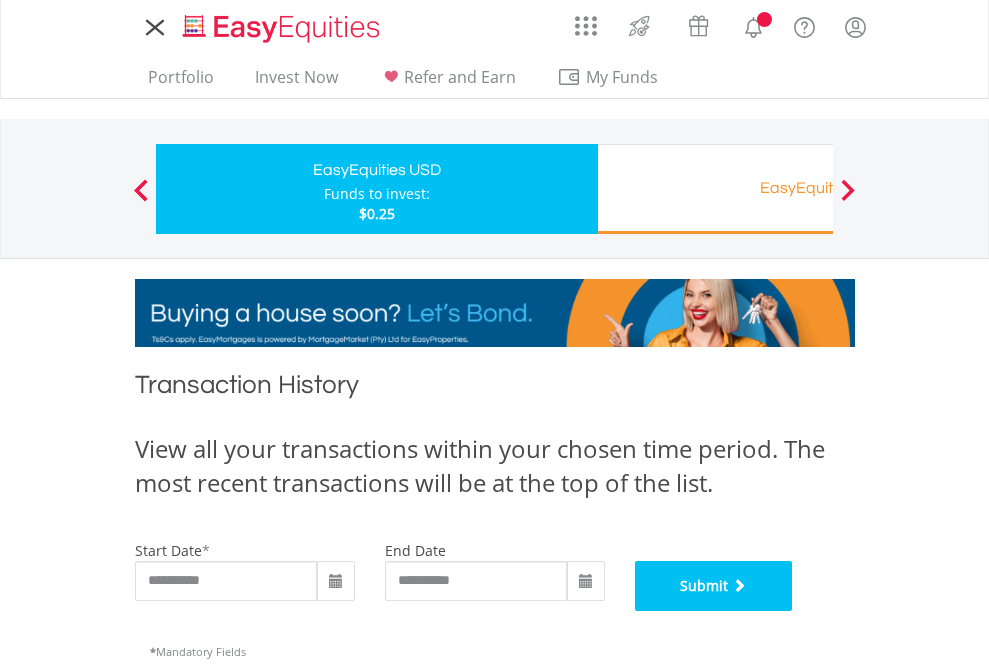 click on "Submit" at bounding box center (714, 586) 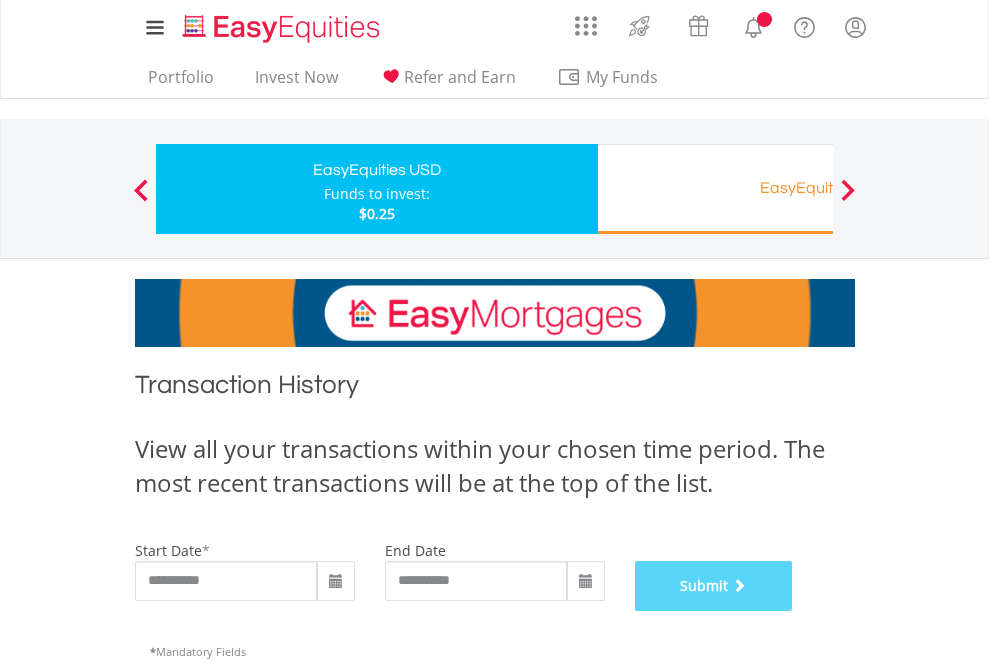 scroll, scrollTop: 811, scrollLeft: 0, axis: vertical 